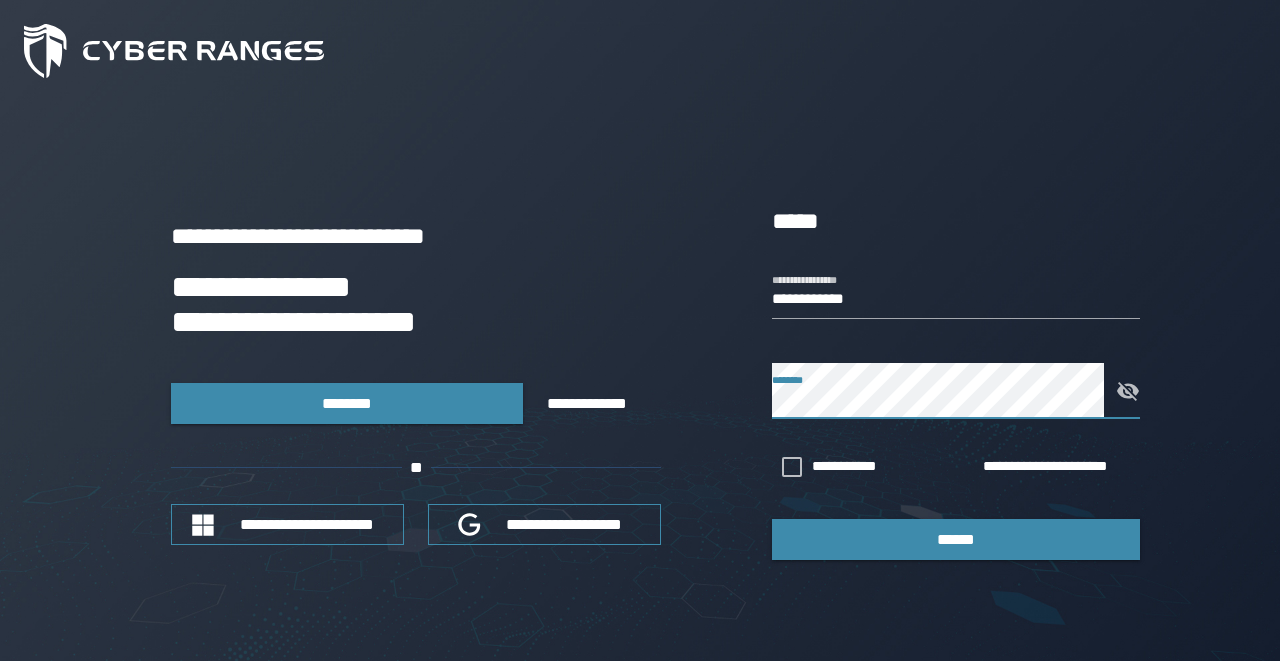 scroll, scrollTop: 0, scrollLeft: 0, axis: both 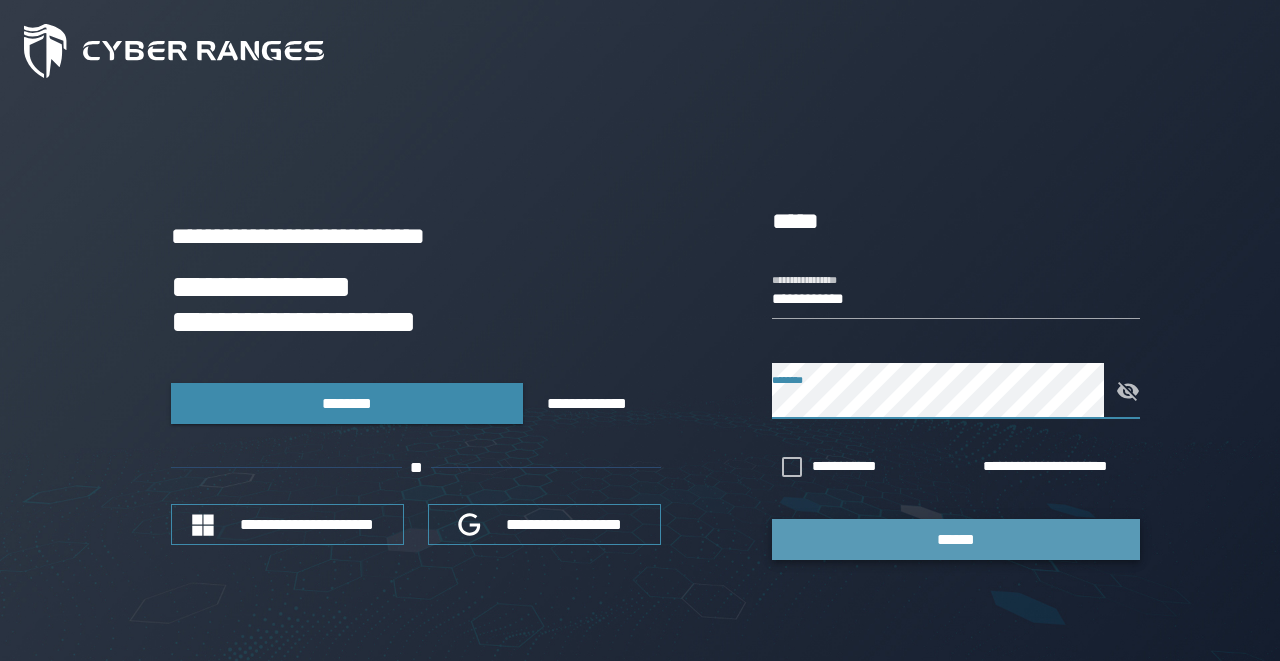 click on "******" at bounding box center [956, 539] 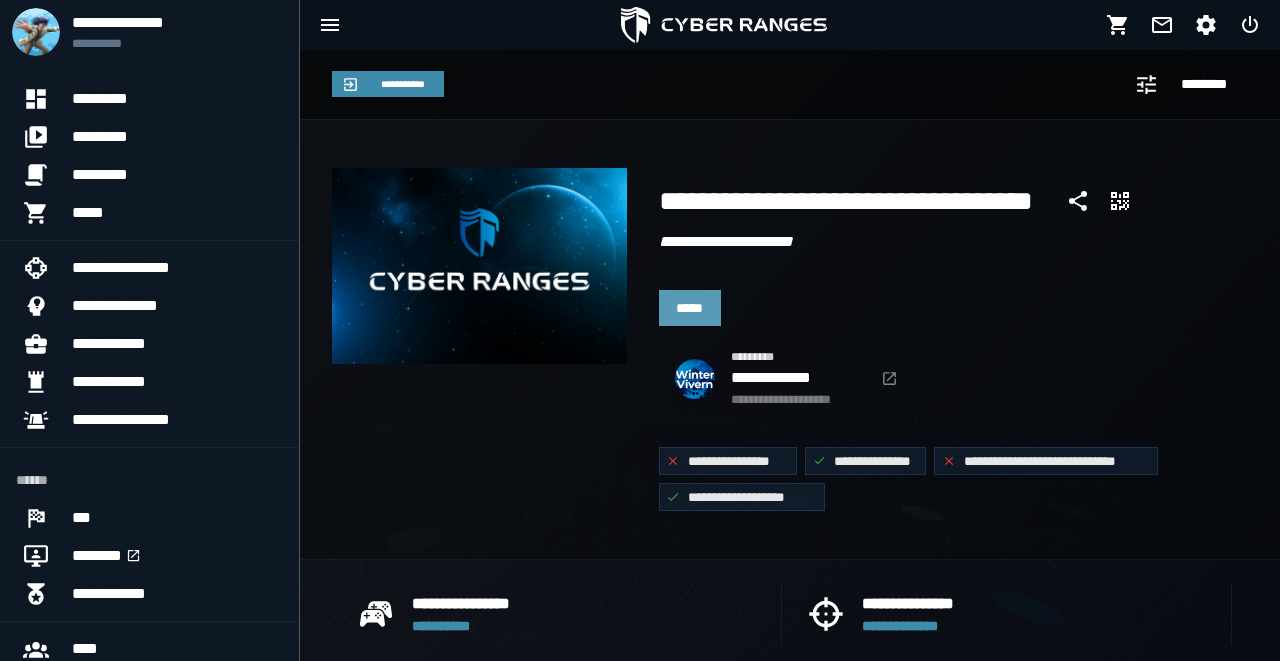 click on "*****" at bounding box center [690, 308] 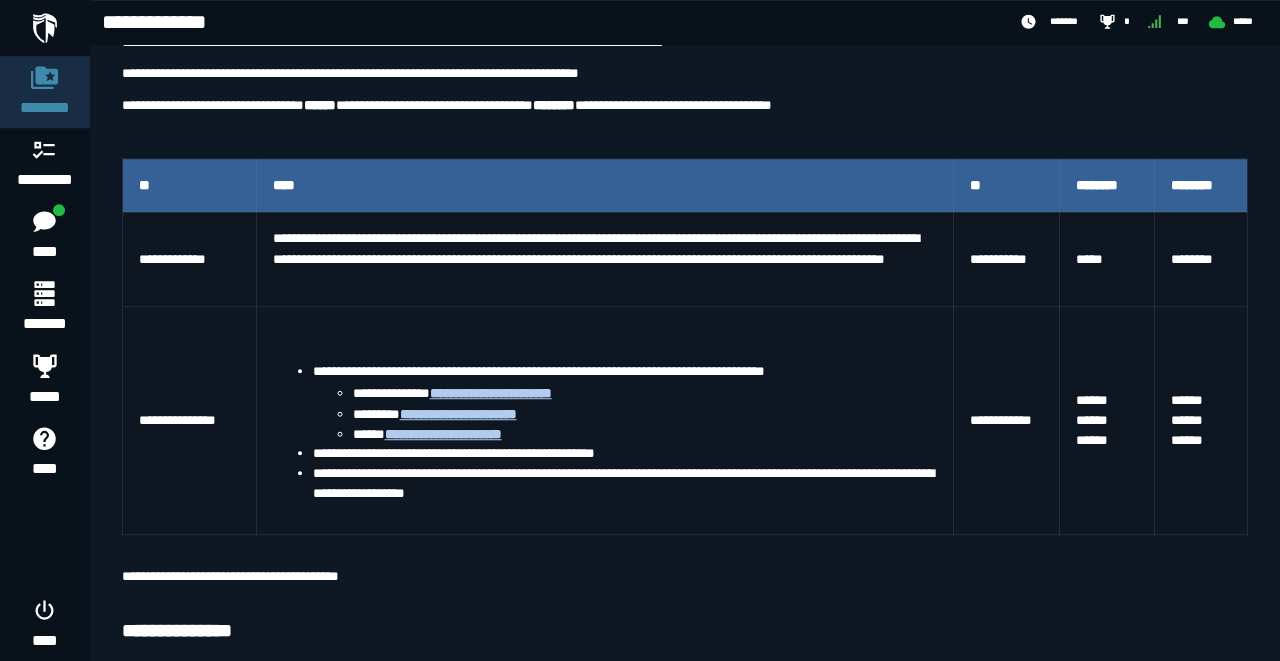 scroll, scrollTop: 342, scrollLeft: 0, axis: vertical 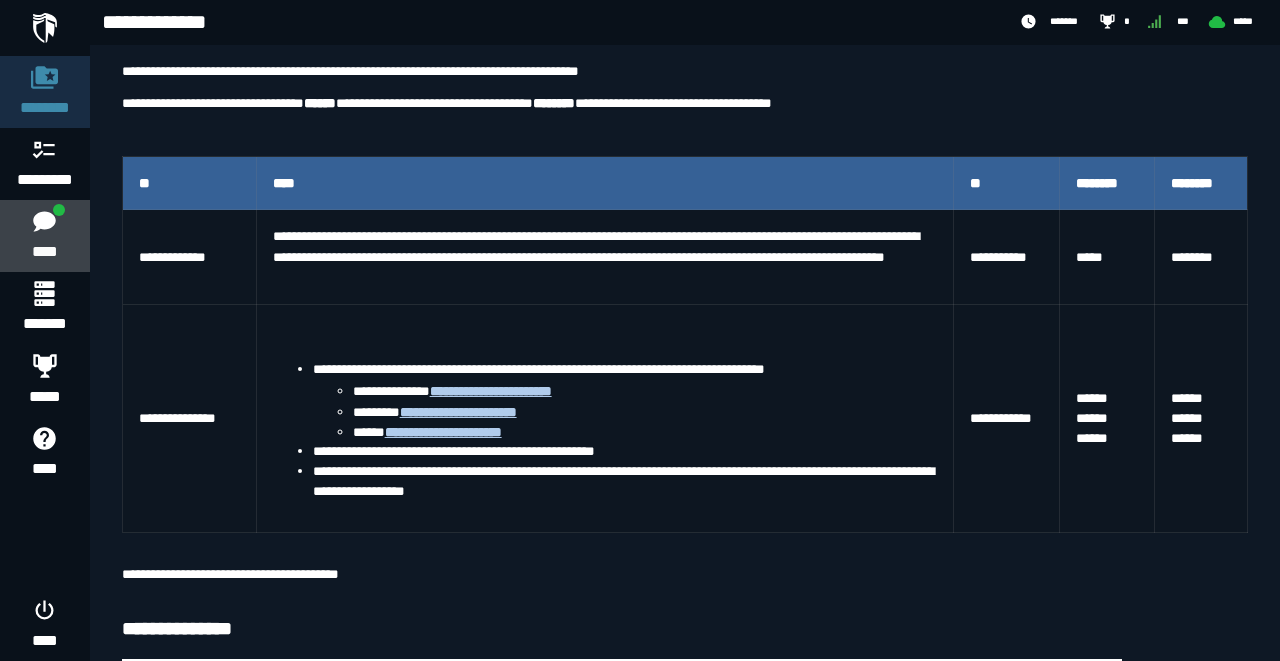 click on "****" at bounding box center (44, 236) 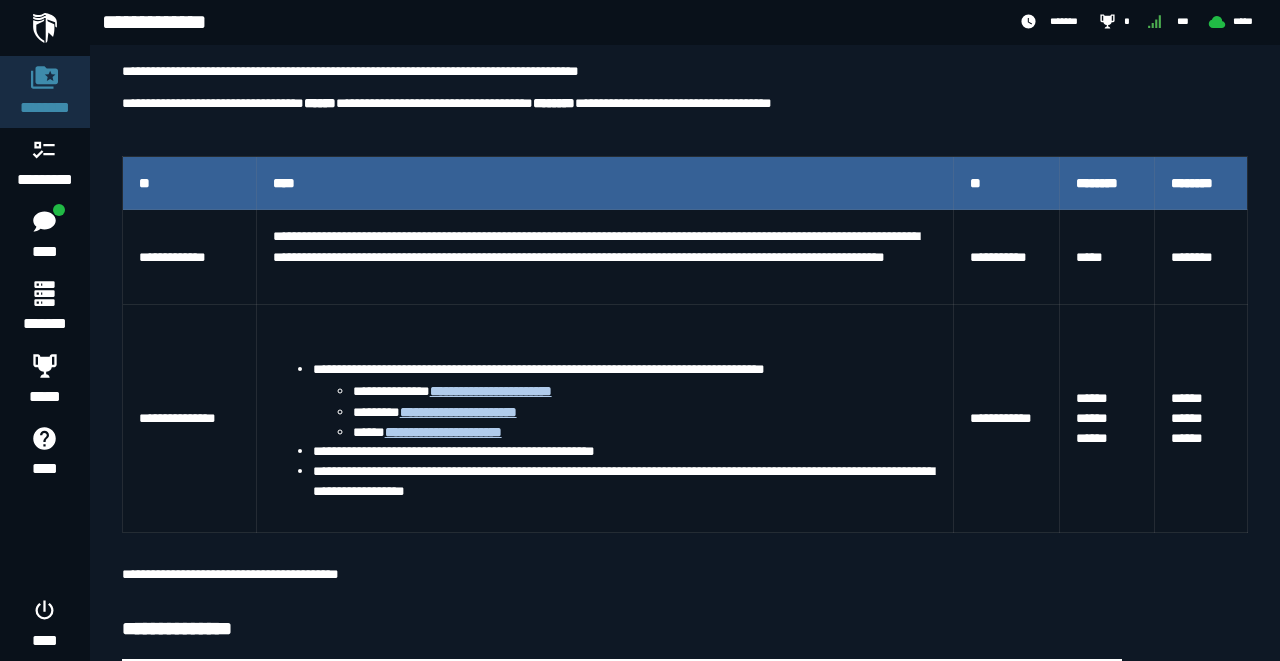 scroll, scrollTop: 0, scrollLeft: 0, axis: both 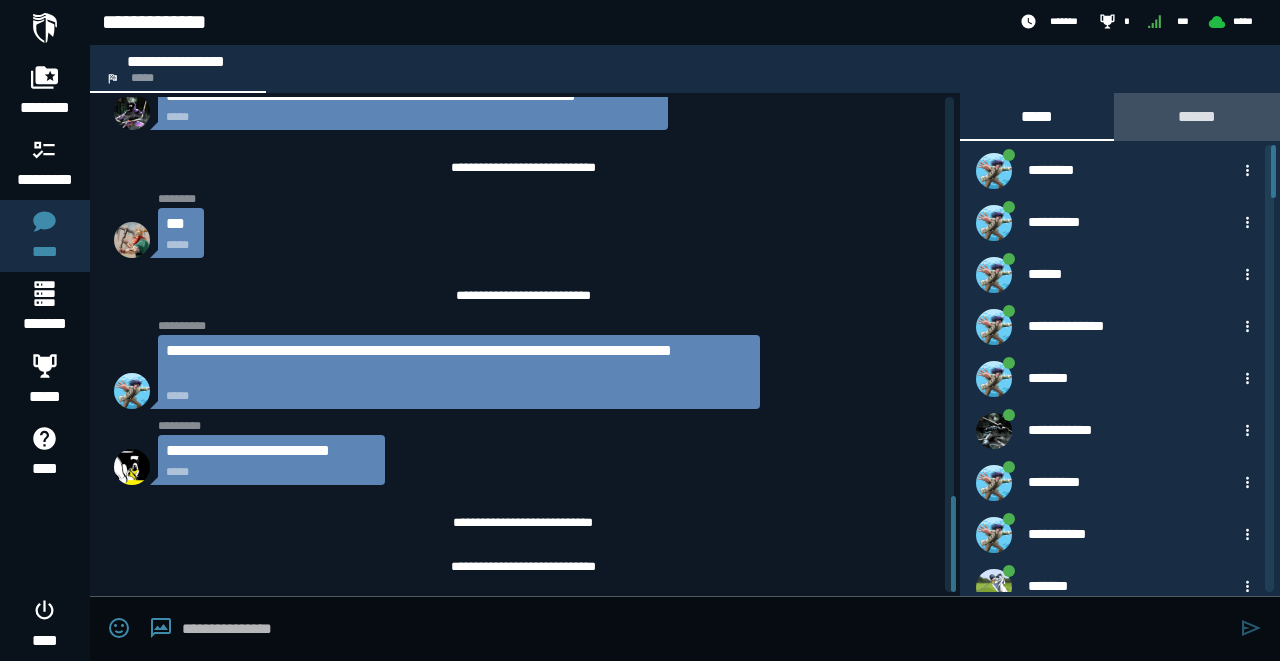 click on "******" at bounding box center (1197, 116) 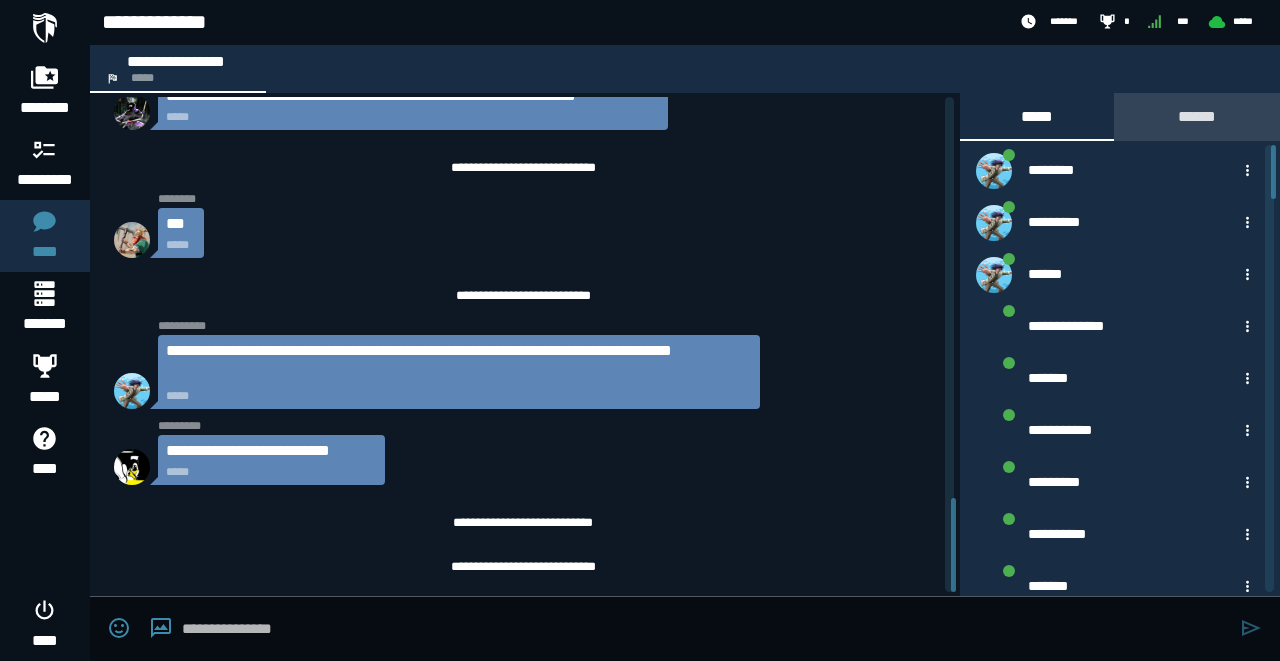 scroll, scrollTop: 2110, scrollLeft: 0, axis: vertical 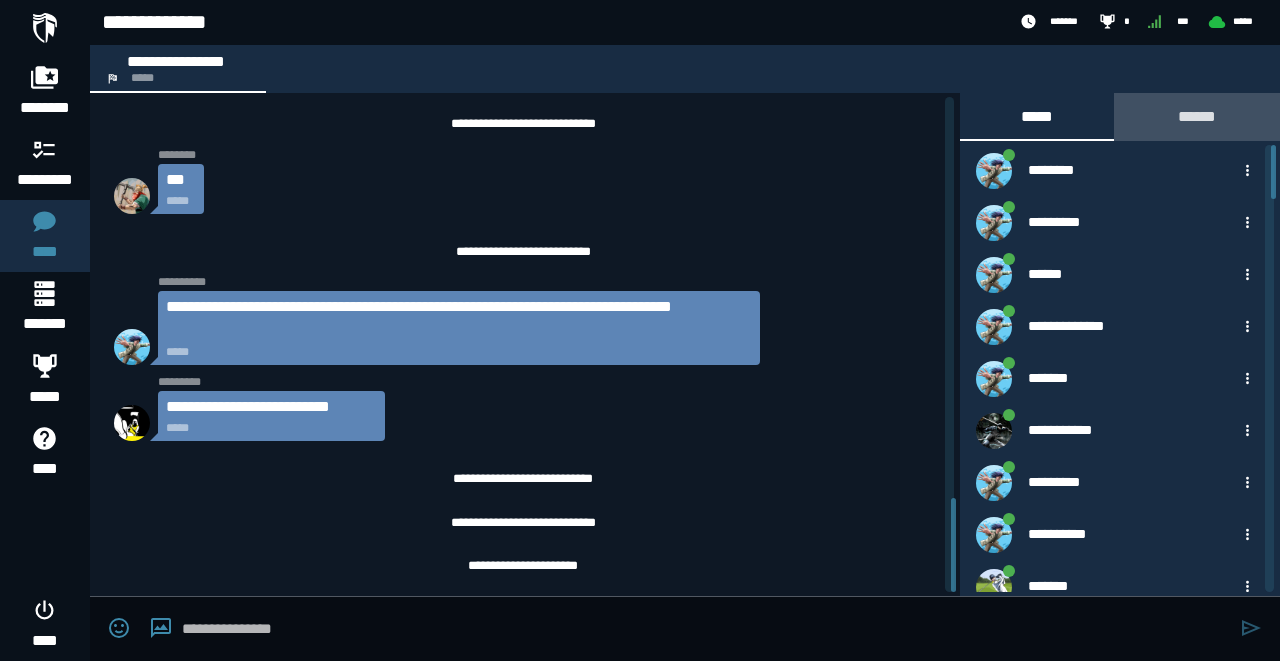 click on "******" at bounding box center (1197, 116) 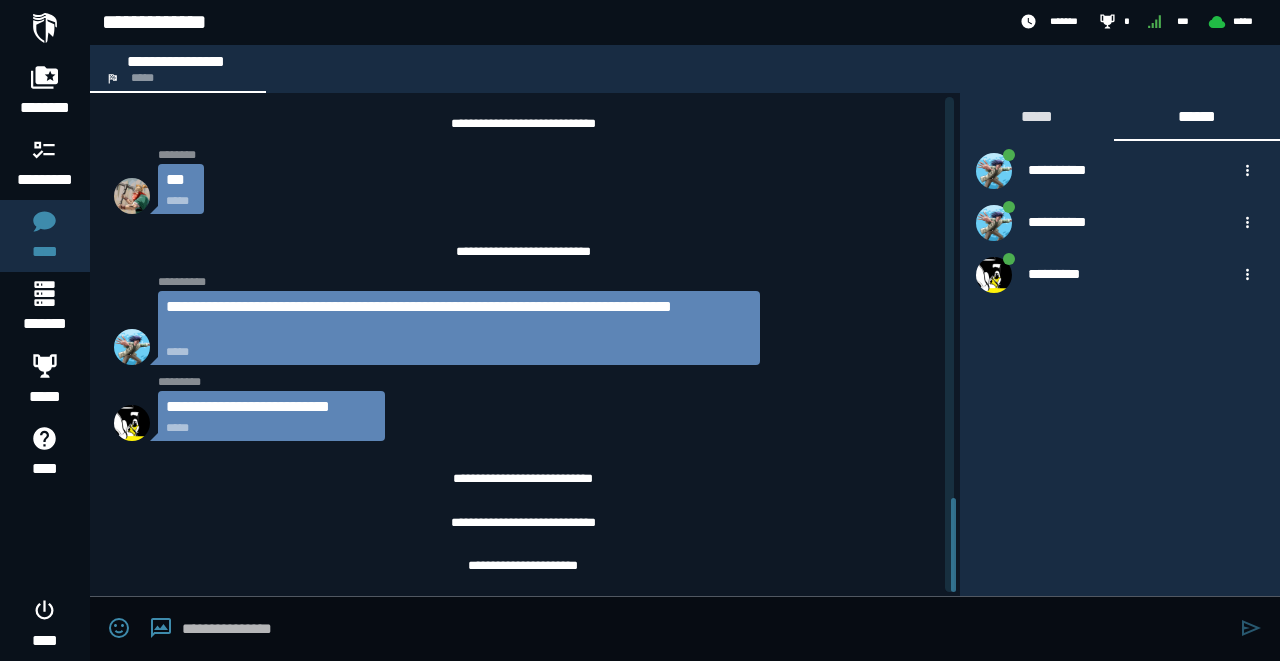 click on "**********" 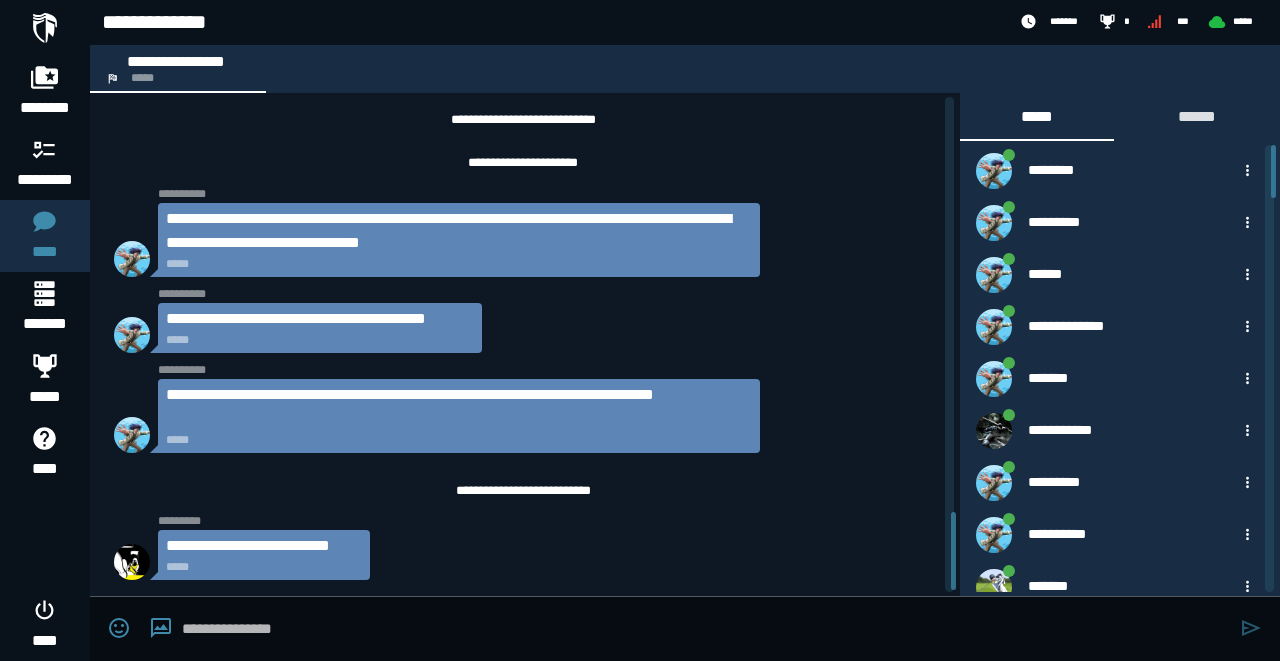 scroll, scrollTop: 2637, scrollLeft: 0, axis: vertical 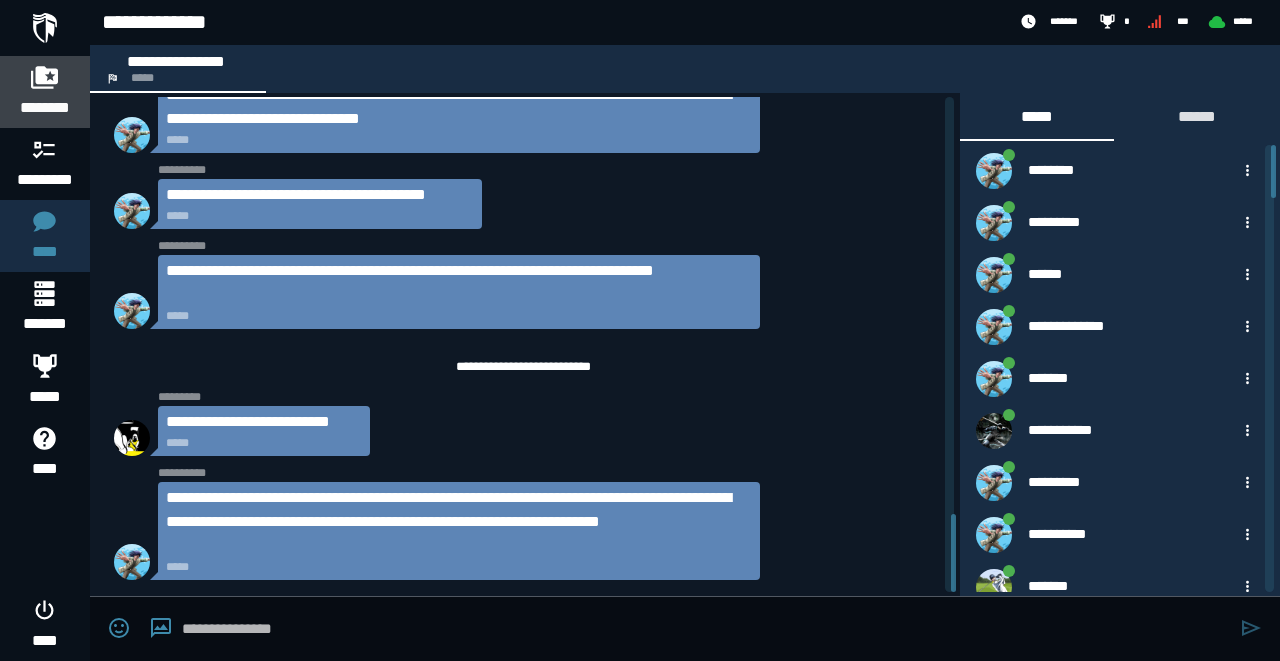 click at bounding box center (45, 77) 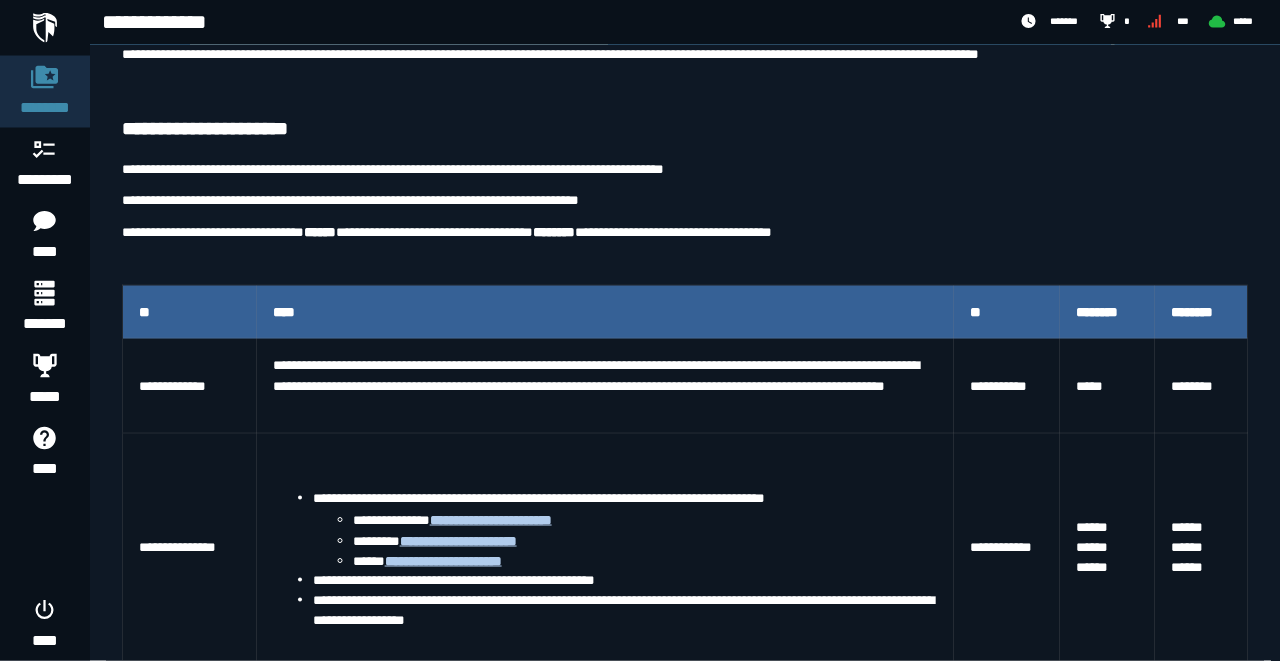 scroll, scrollTop: 228, scrollLeft: 0, axis: vertical 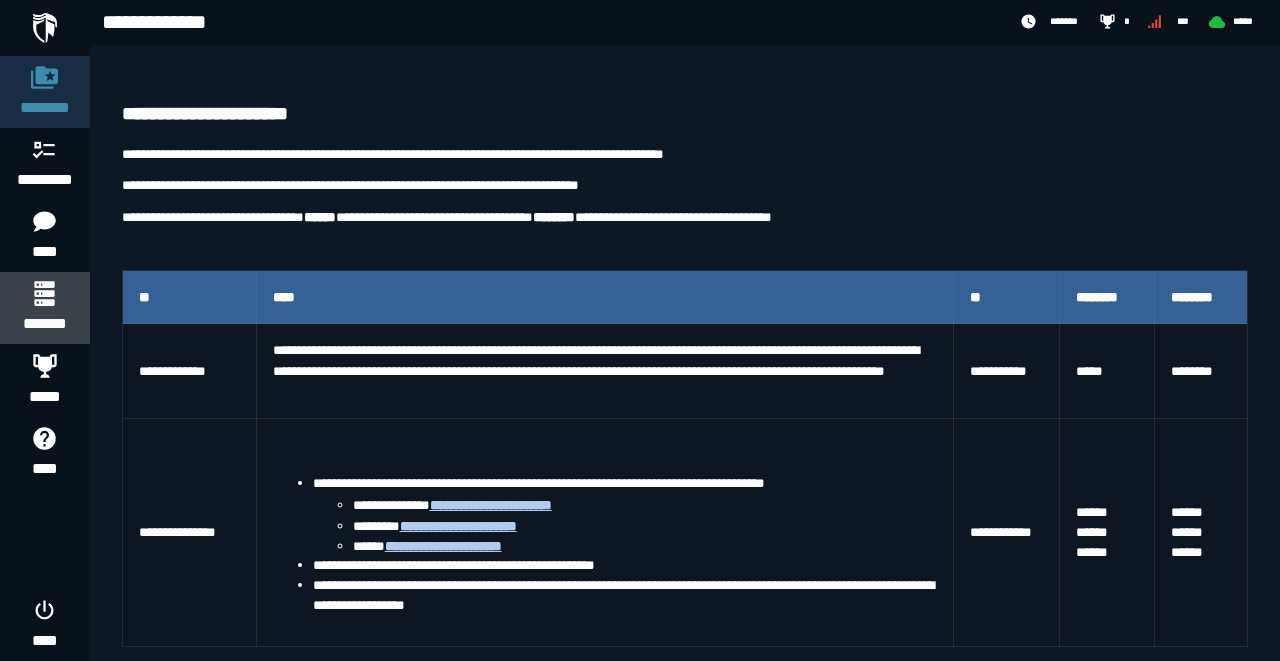 click 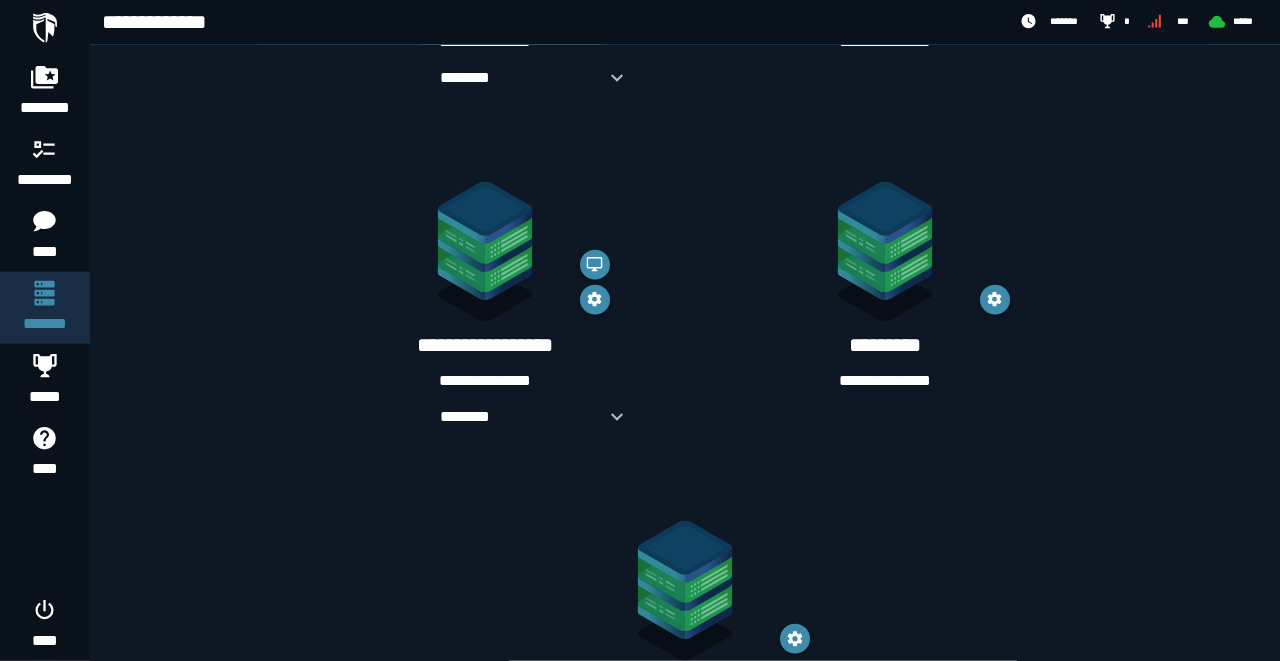 scroll, scrollTop: 487, scrollLeft: 0, axis: vertical 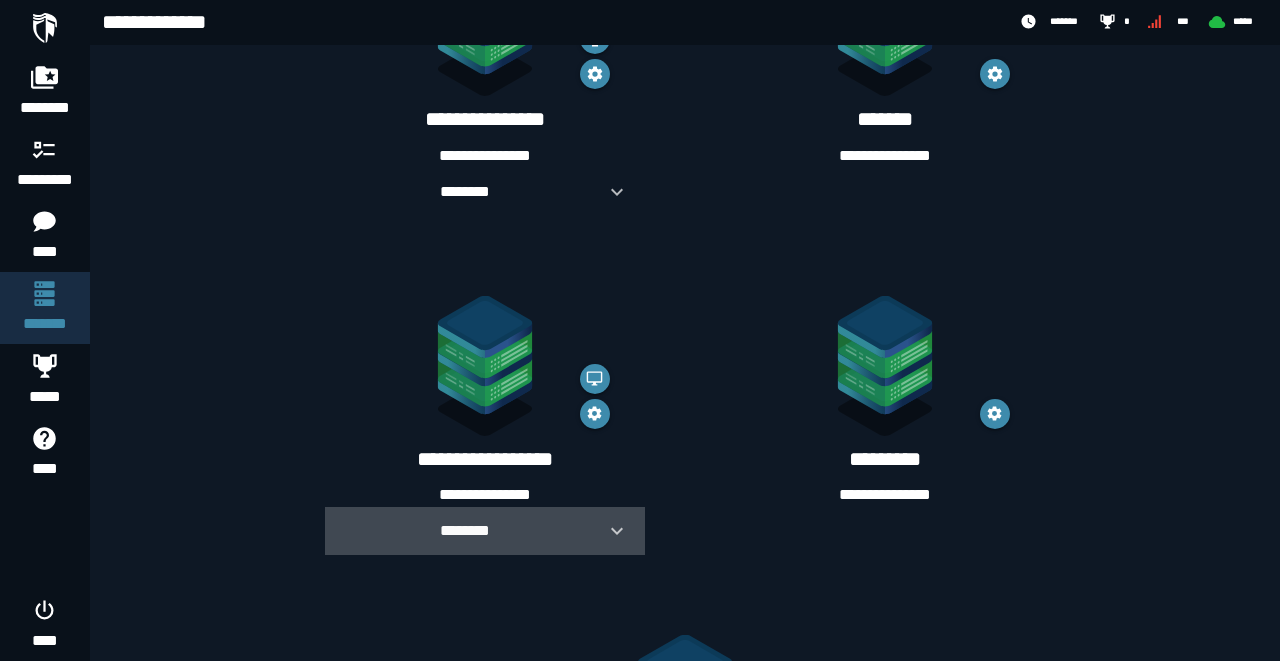 click 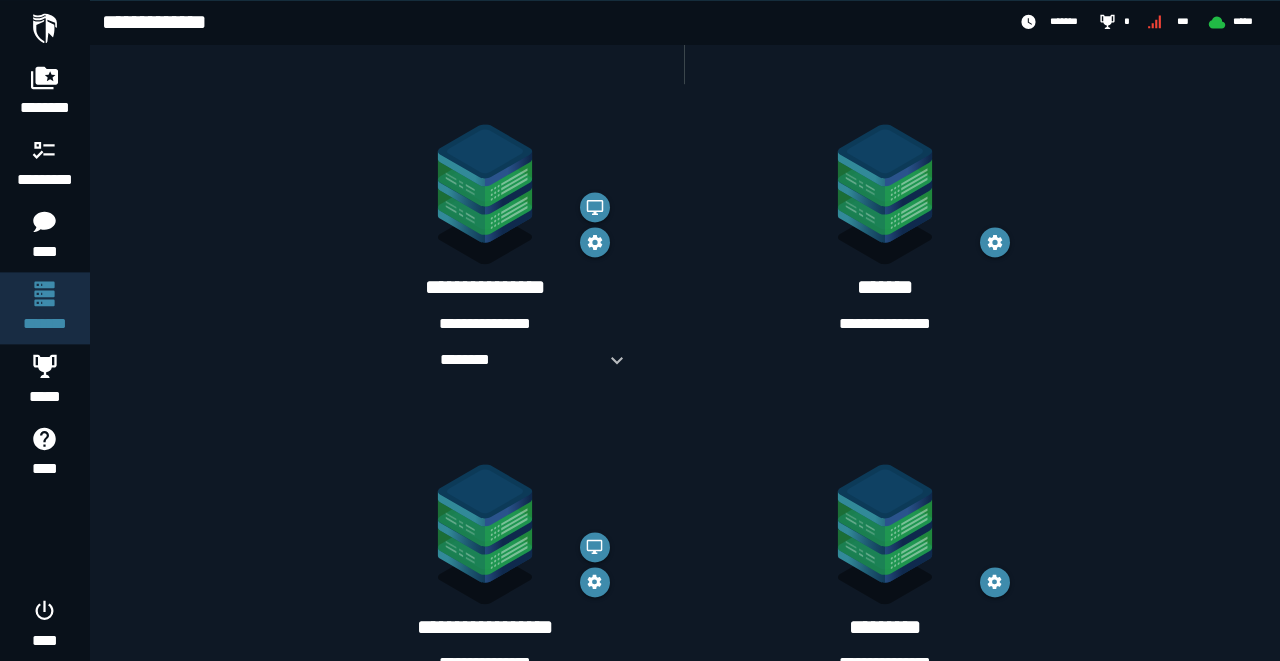 scroll, scrollTop: 342, scrollLeft: 0, axis: vertical 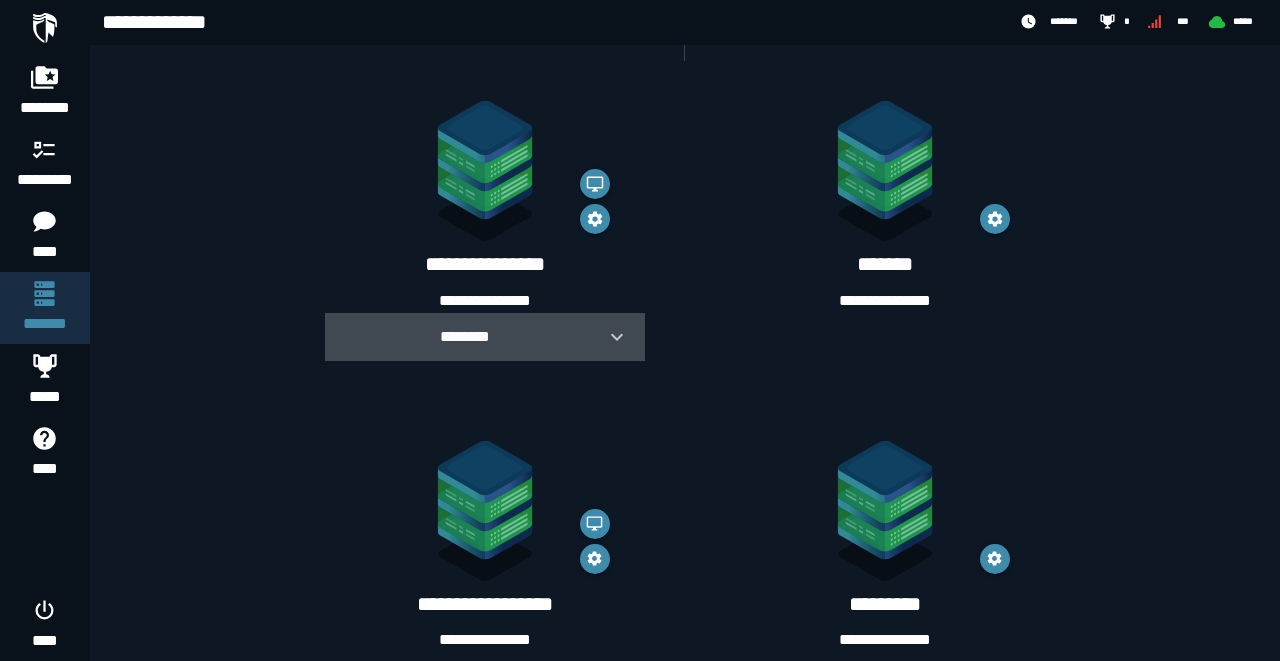 click 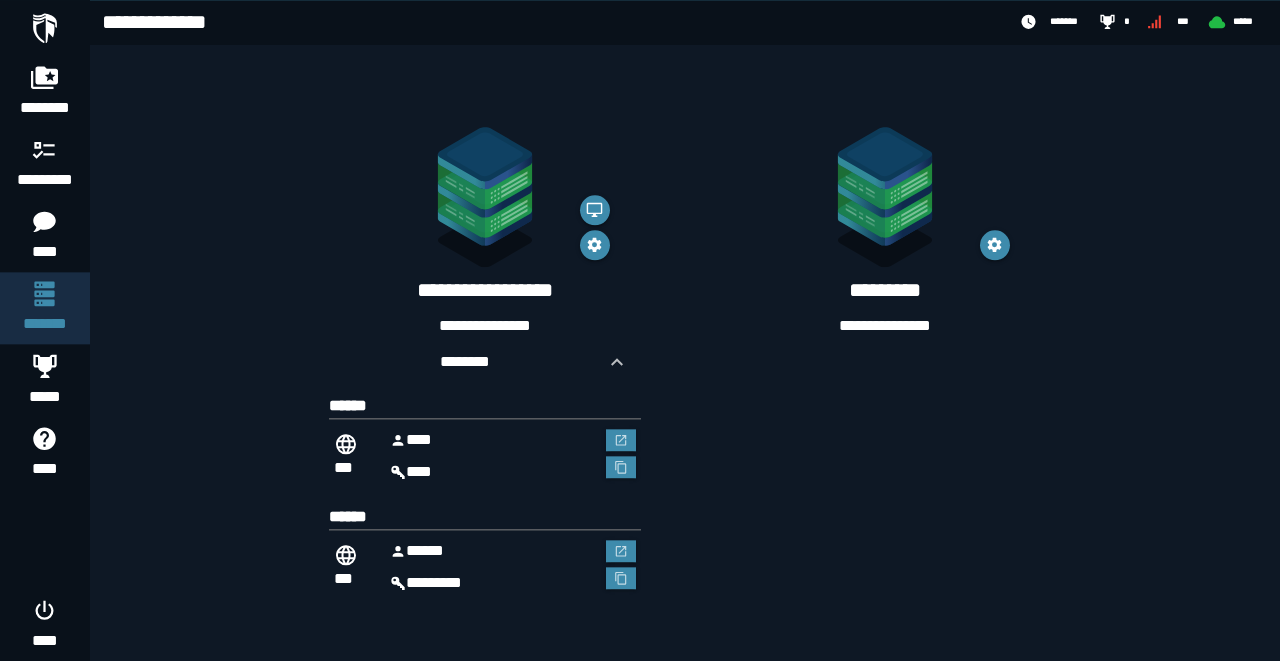 scroll, scrollTop: 912, scrollLeft: 0, axis: vertical 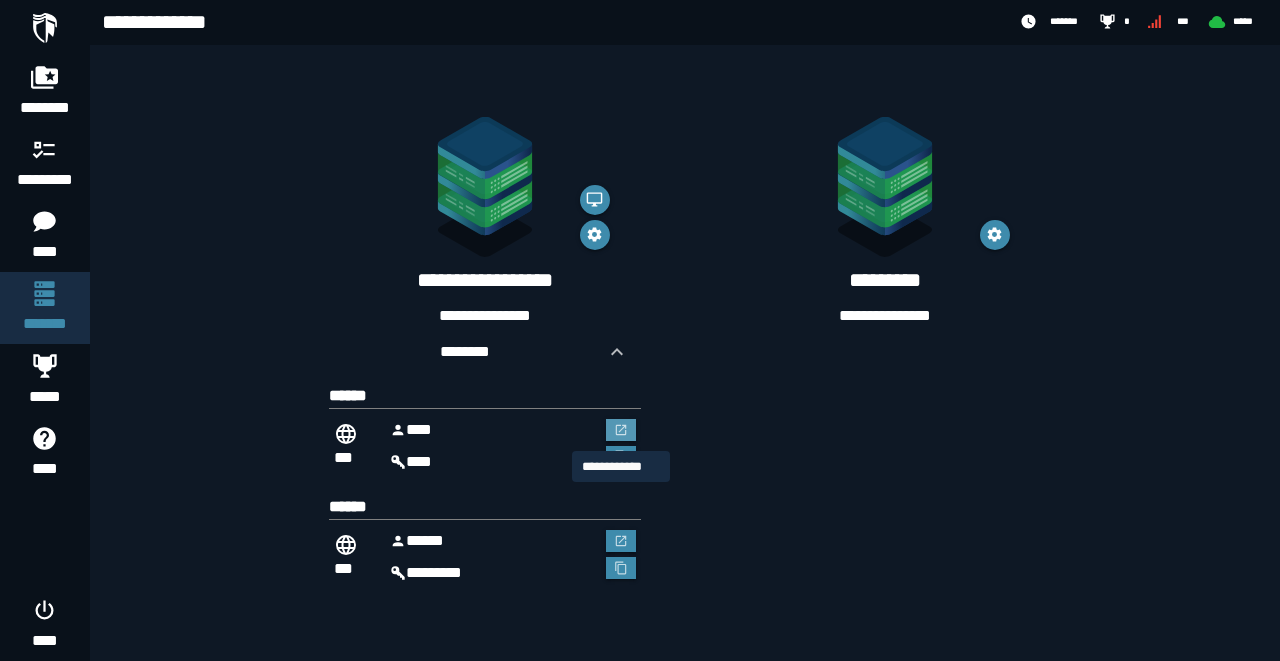 click at bounding box center (621, 430) 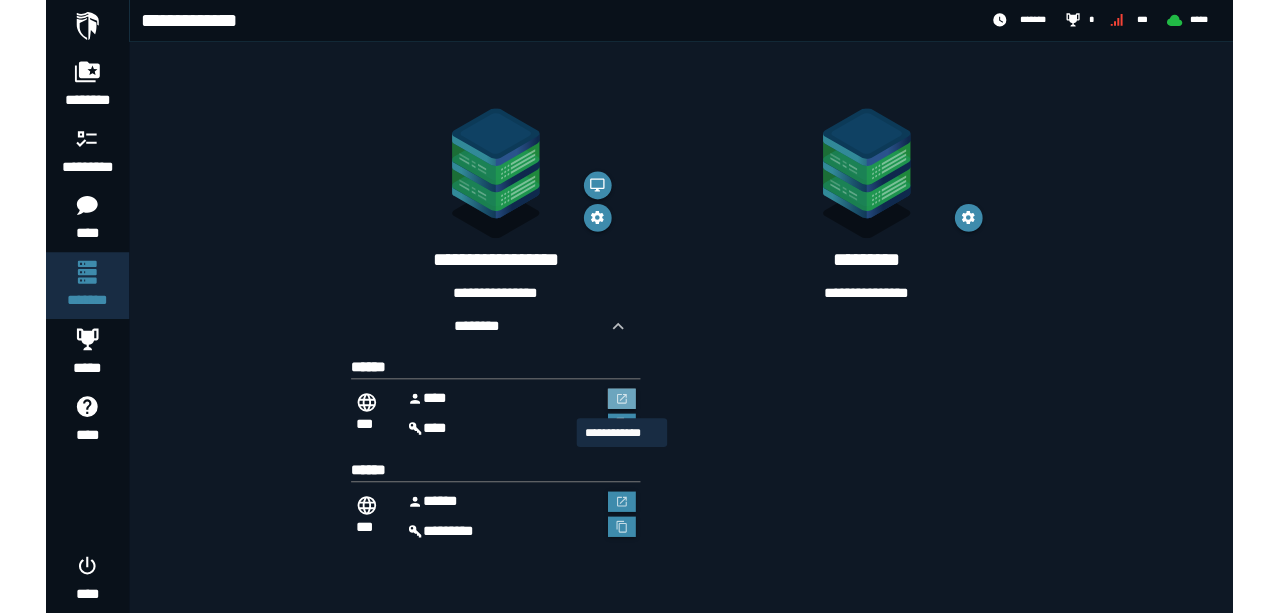 scroll, scrollTop: 0, scrollLeft: 0, axis: both 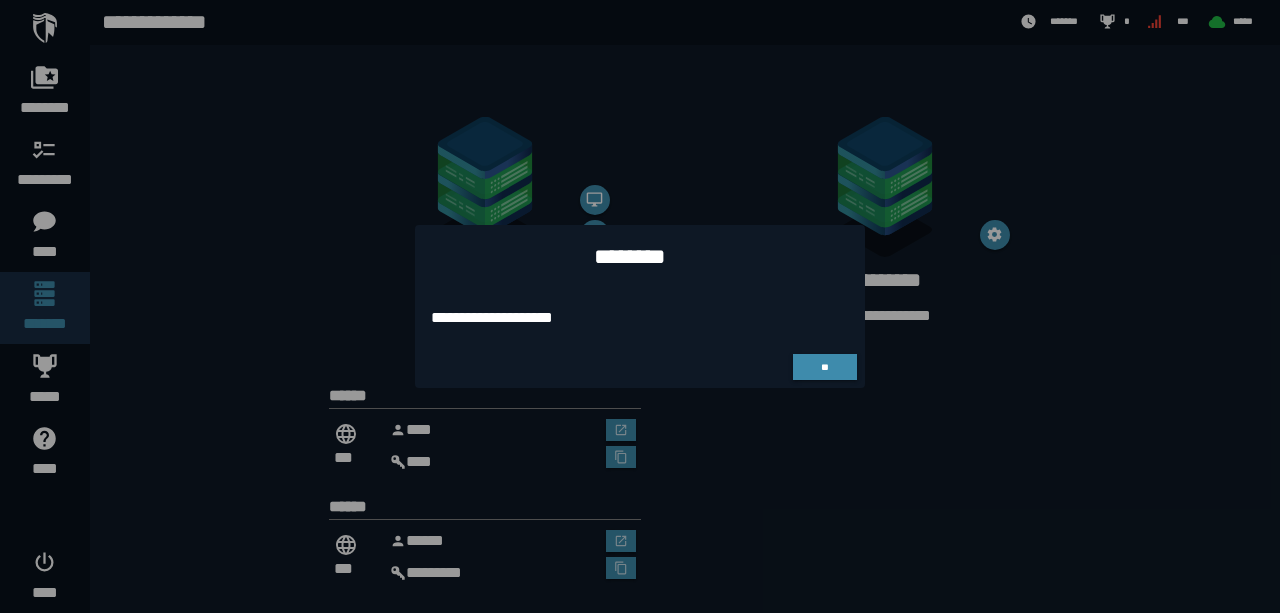 click at bounding box center (640, 306) 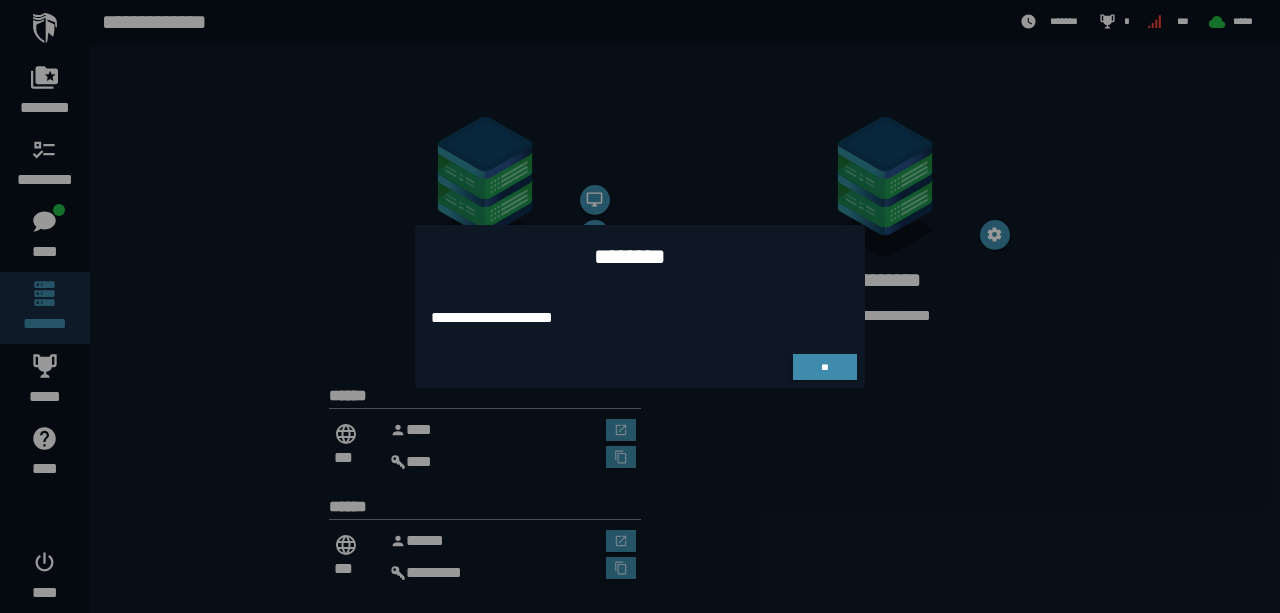 click at bounding box center (640, 306) 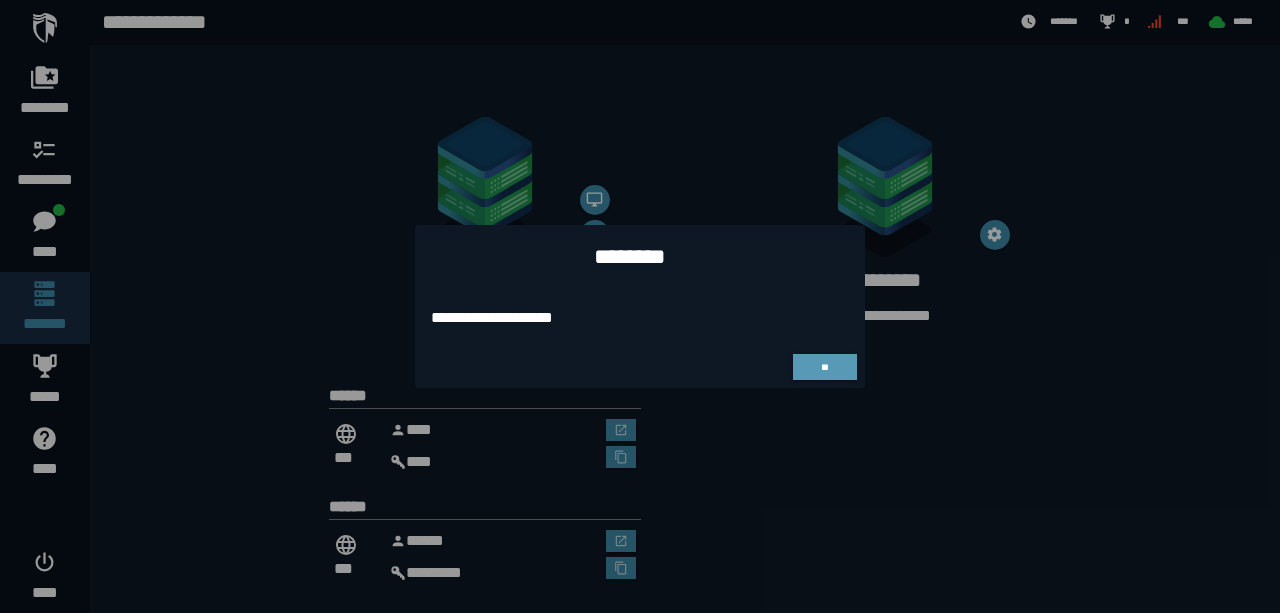 click on "**" at bounding box center (825, 367) 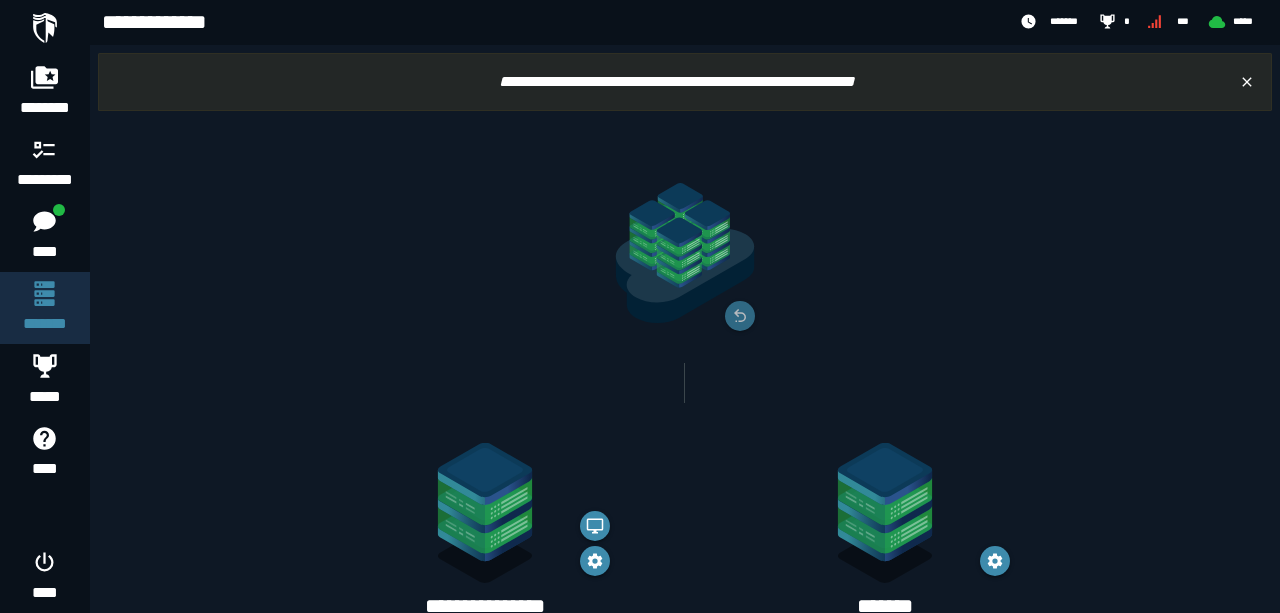 scroll, scrollTop: 912, scrollLeft: 0, axis: vertical 